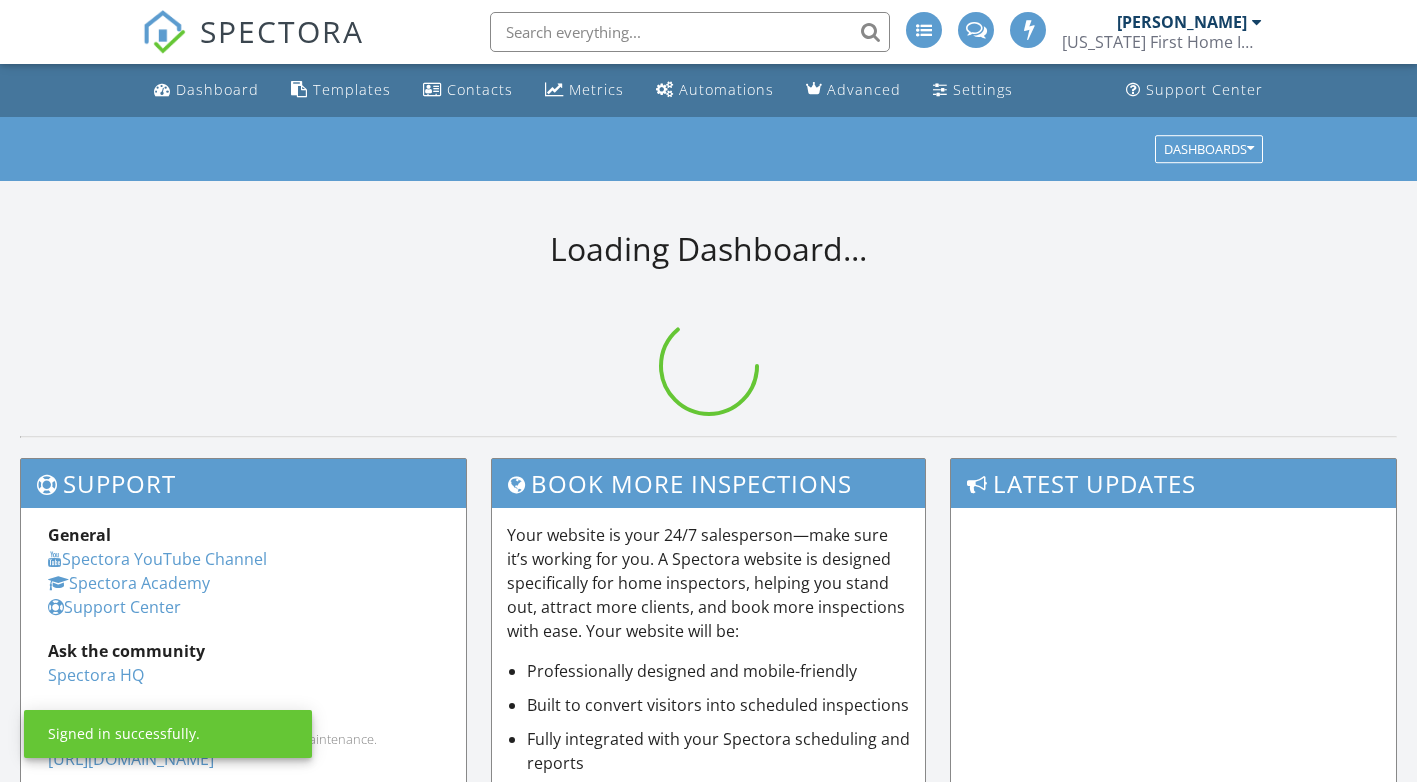 scroll, scrollTop: 0, scrollLeft: 0, axis: both 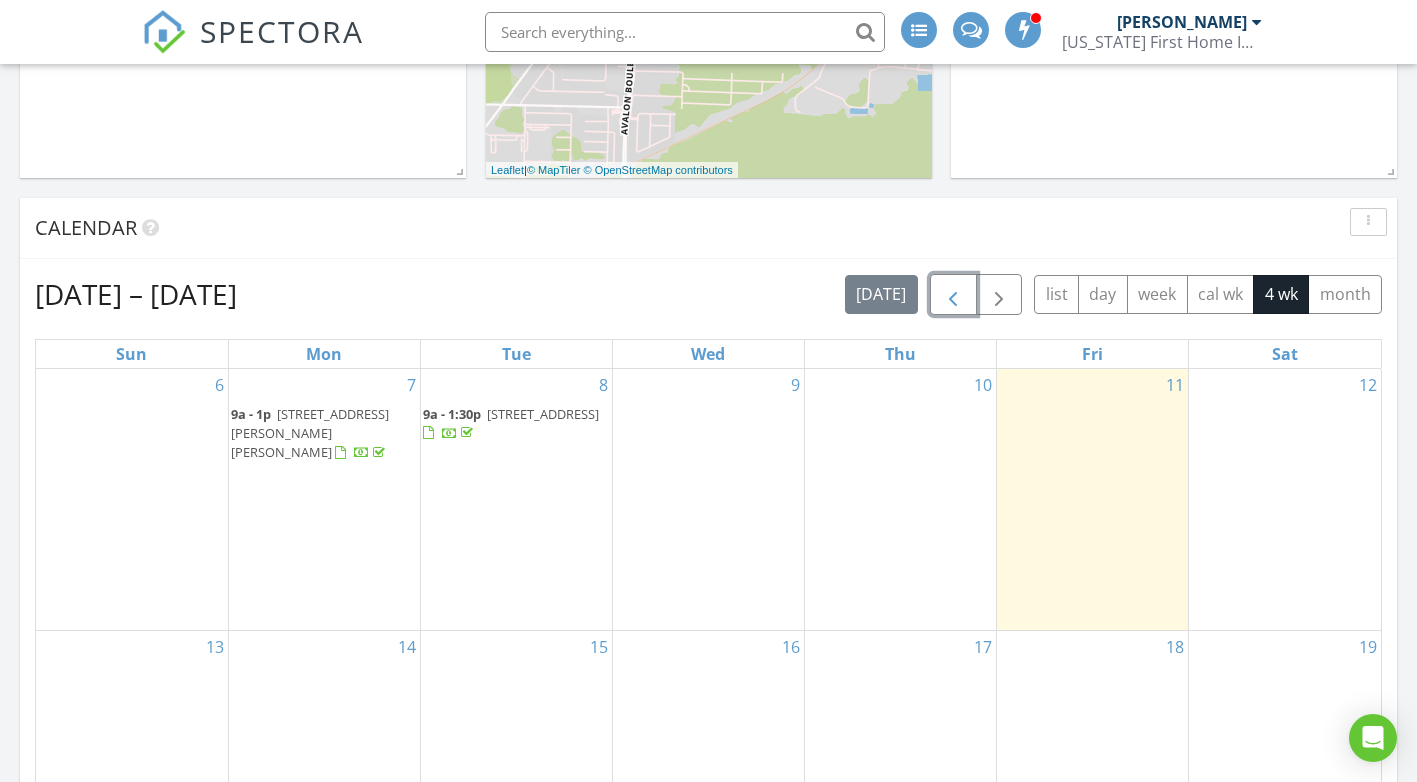 click at bounding box center [953, 295] 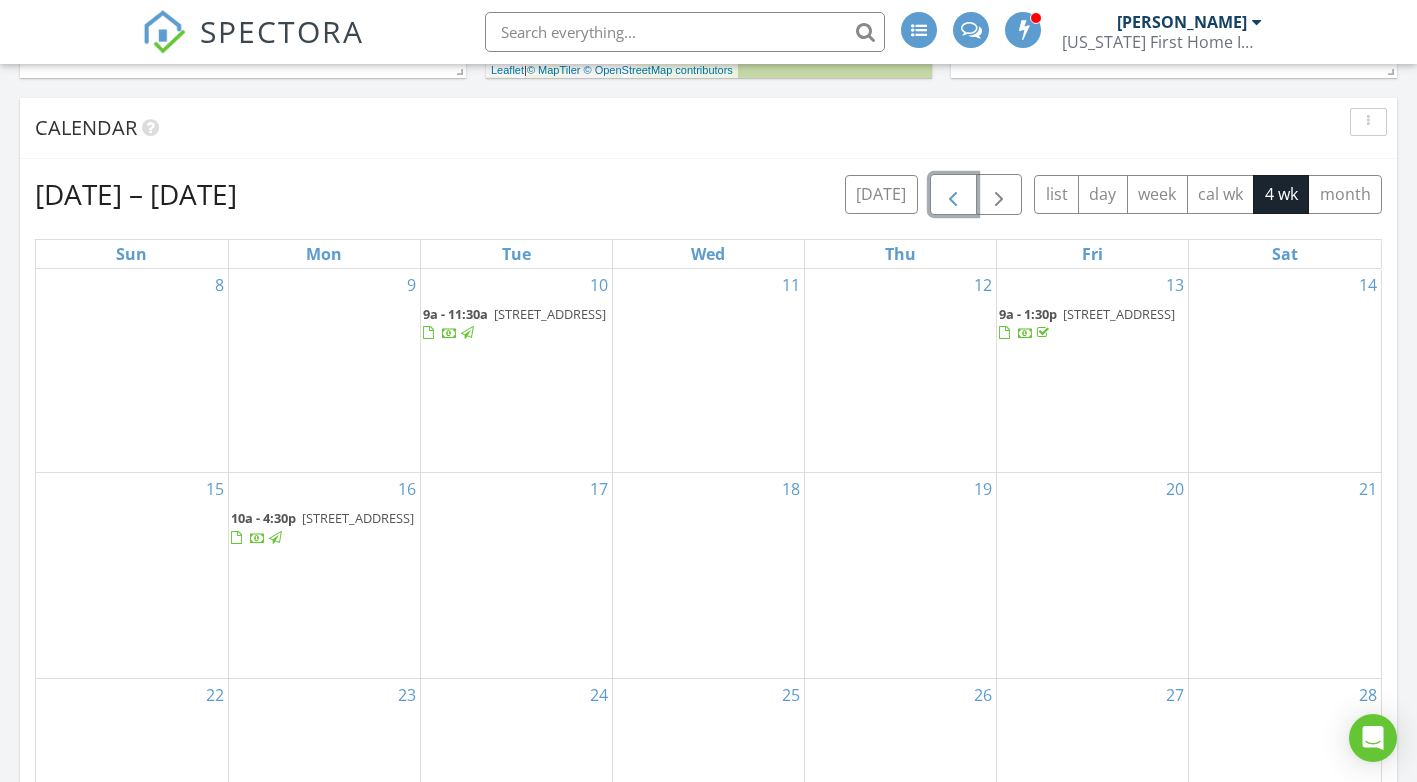 scroll, scrollTop: 1000, scrollLeft: 0, axis: vertical 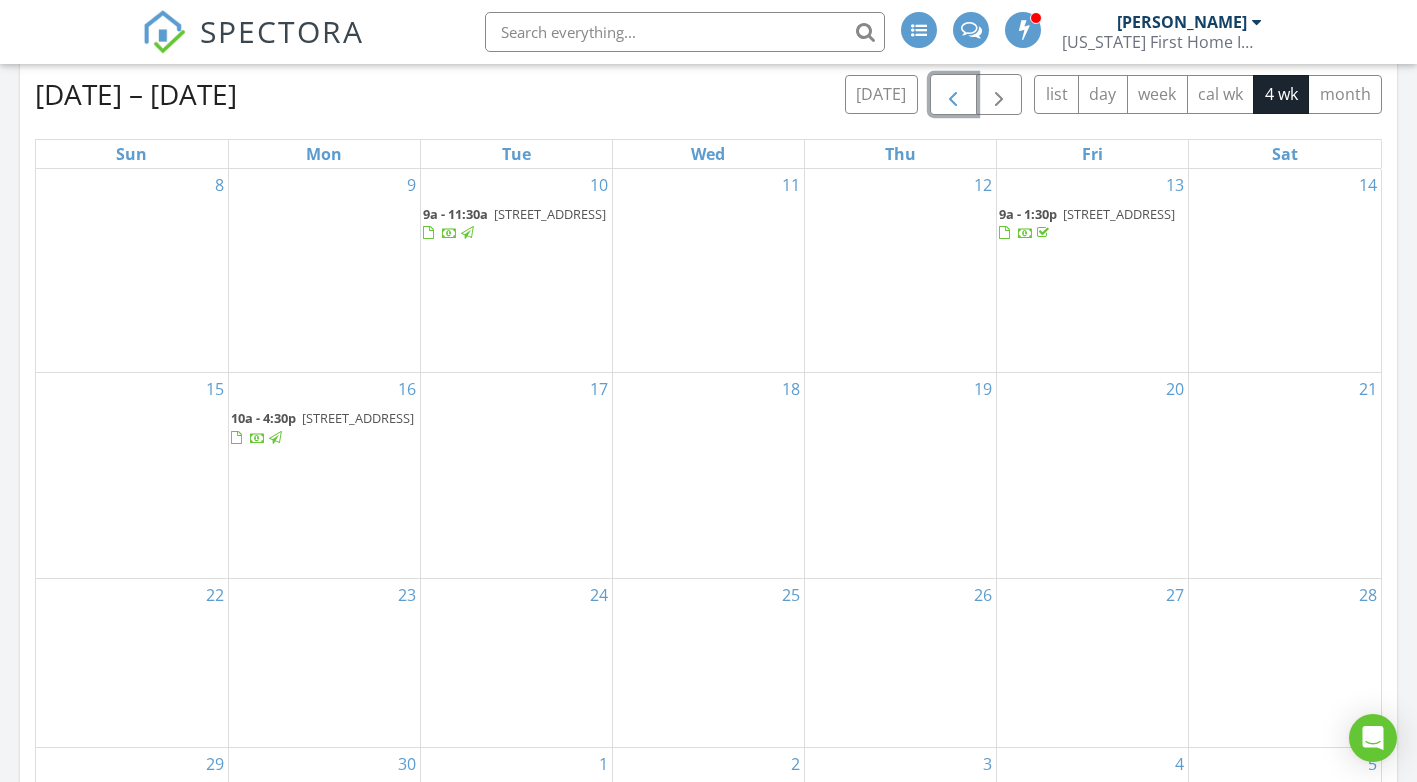 click at bounding box center (953, 95) 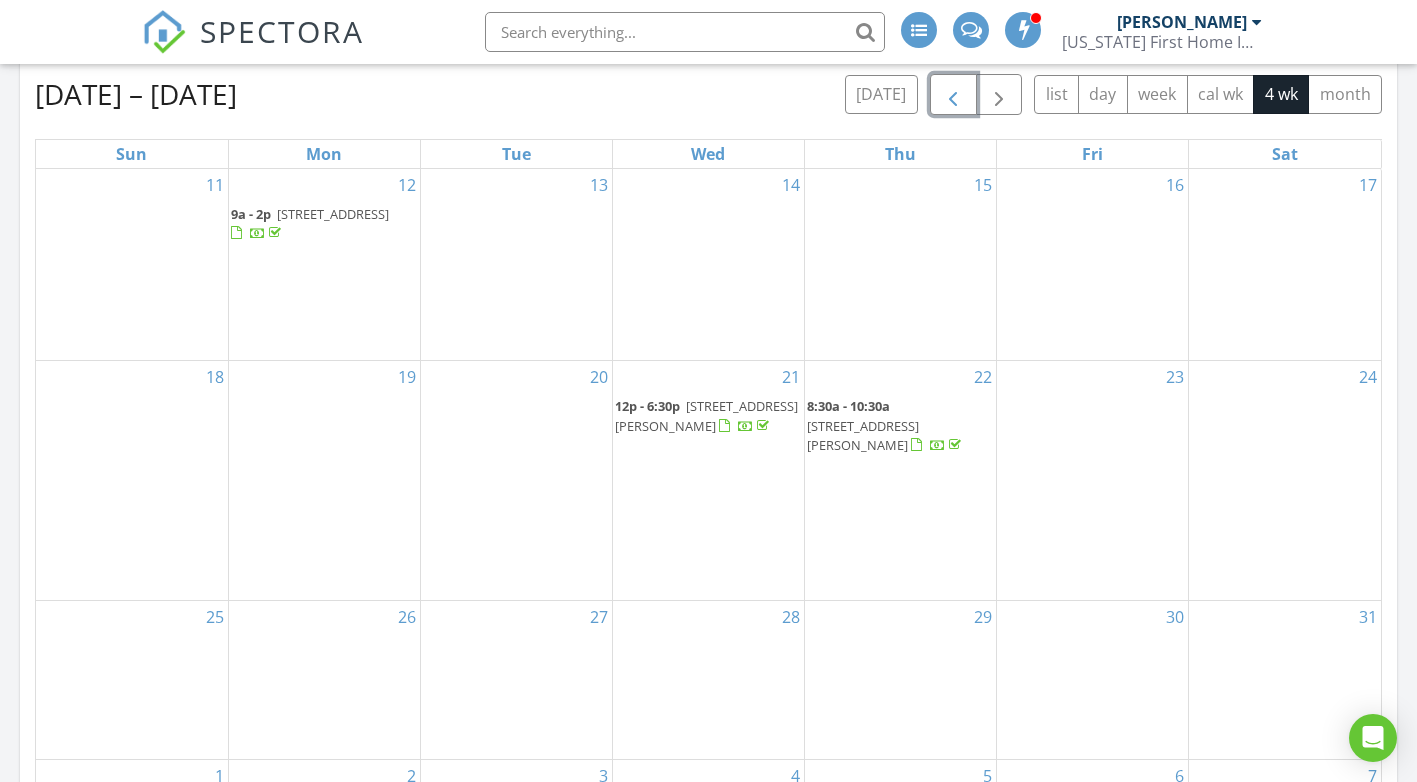 click at bounding box center (953, 95) 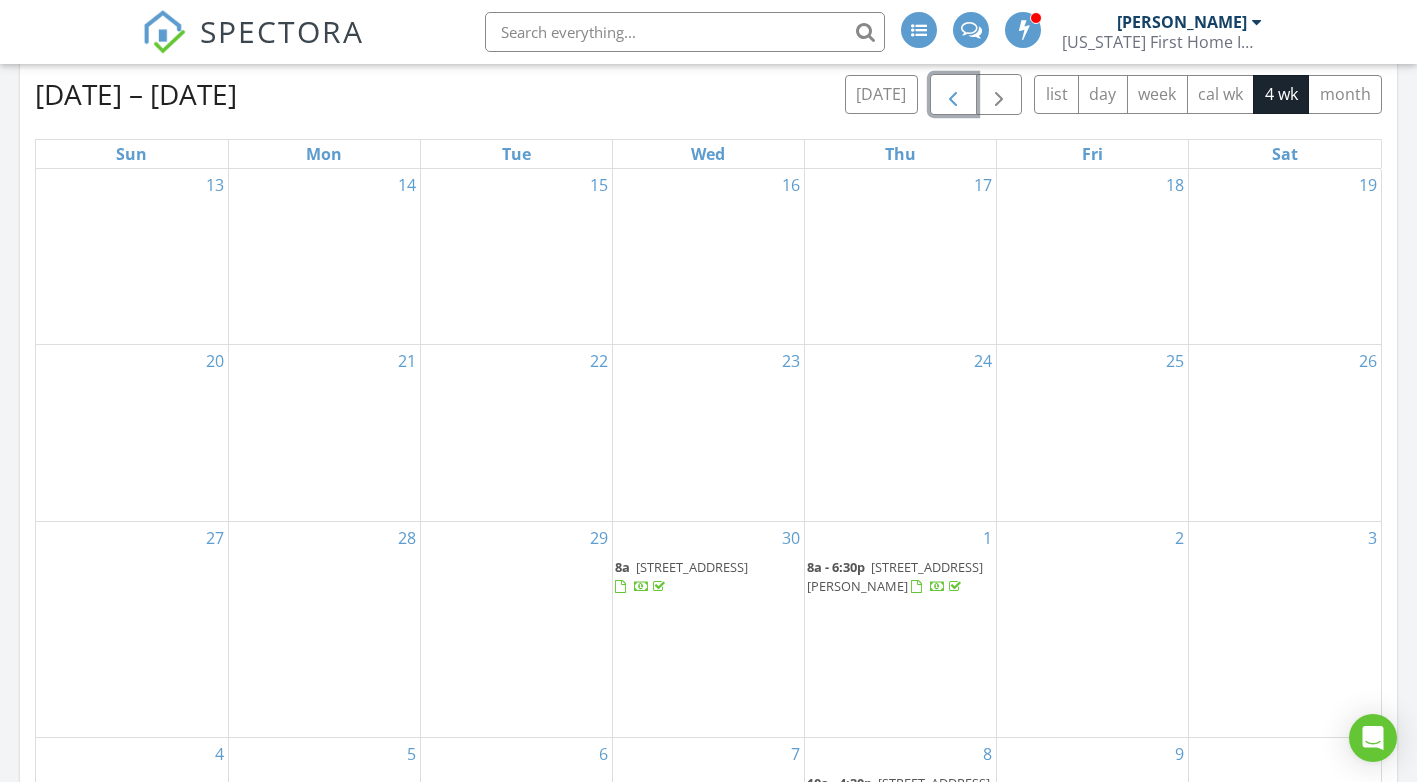 click at bounding box center [953, 95] 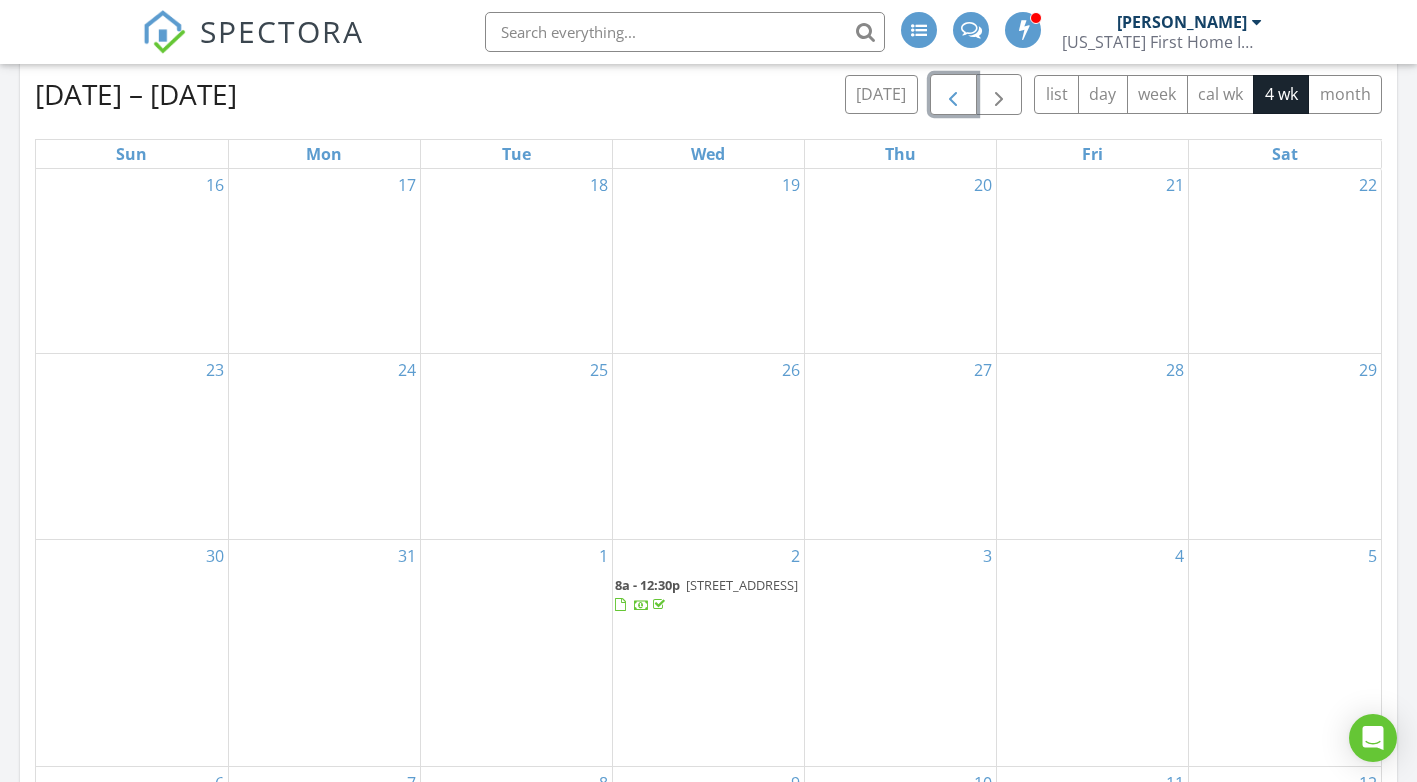 click at bounding box center [953, 95] 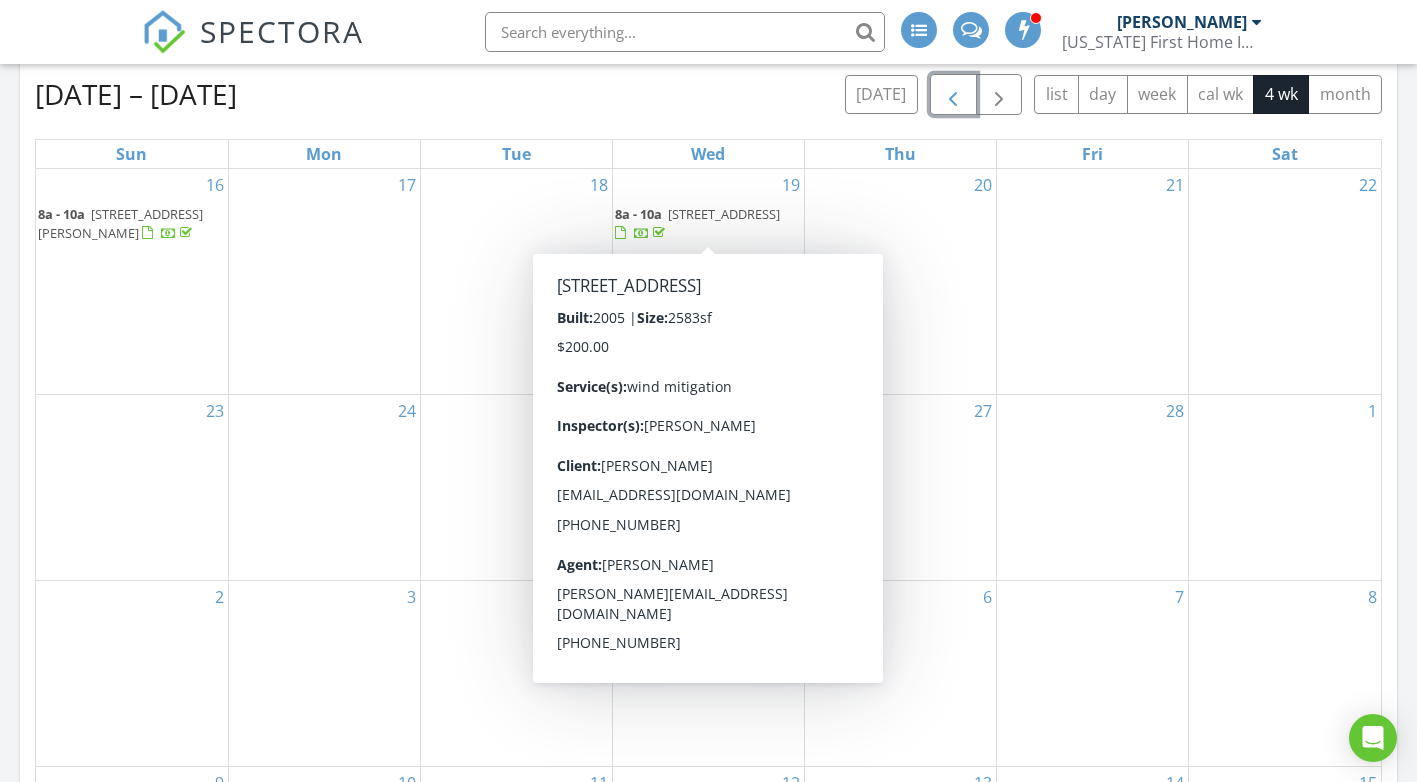 click on "8a - 10a
4058 Oak Pointe Dr, Gulf Breeze 32563" at bounding box center (708, 224) 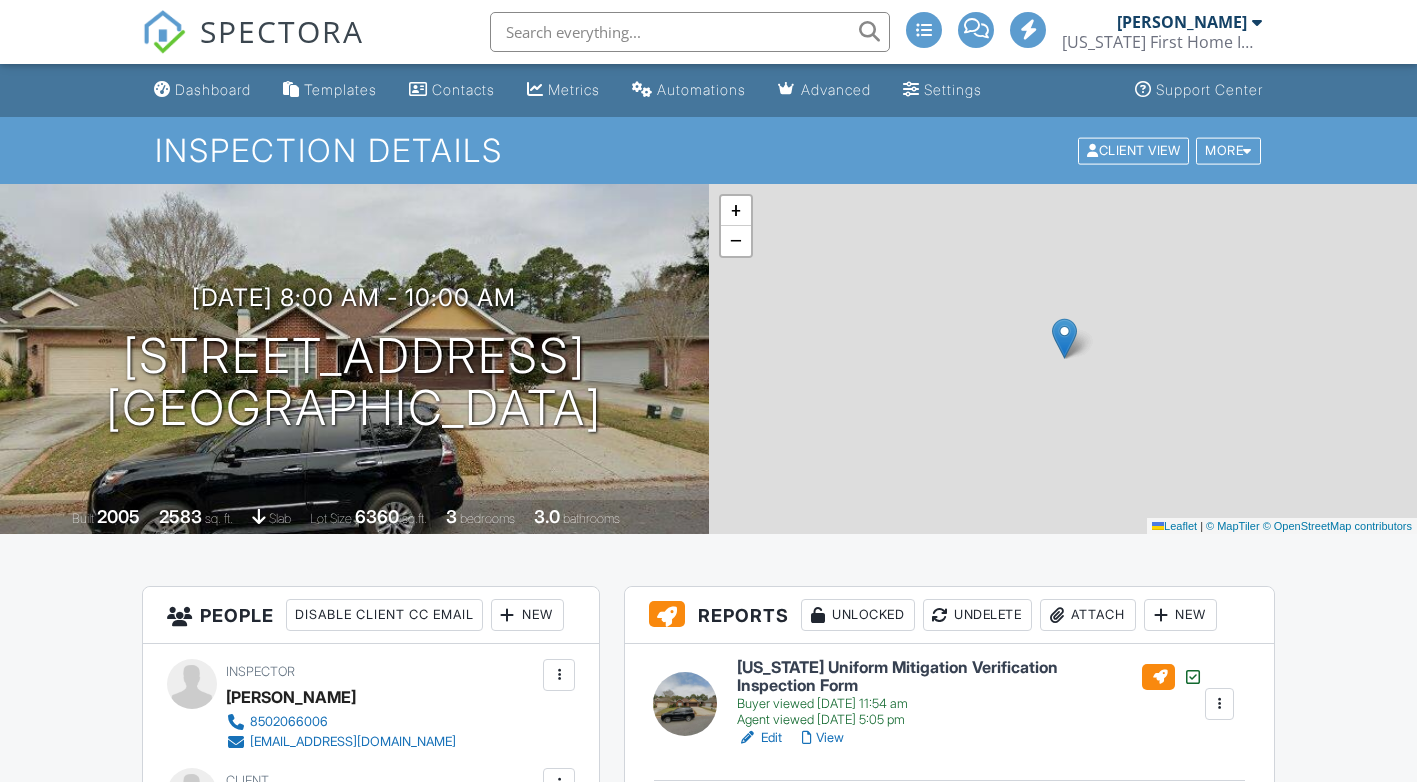 scroll, scrollTop: 0, scrollLeft: 0, axis: both 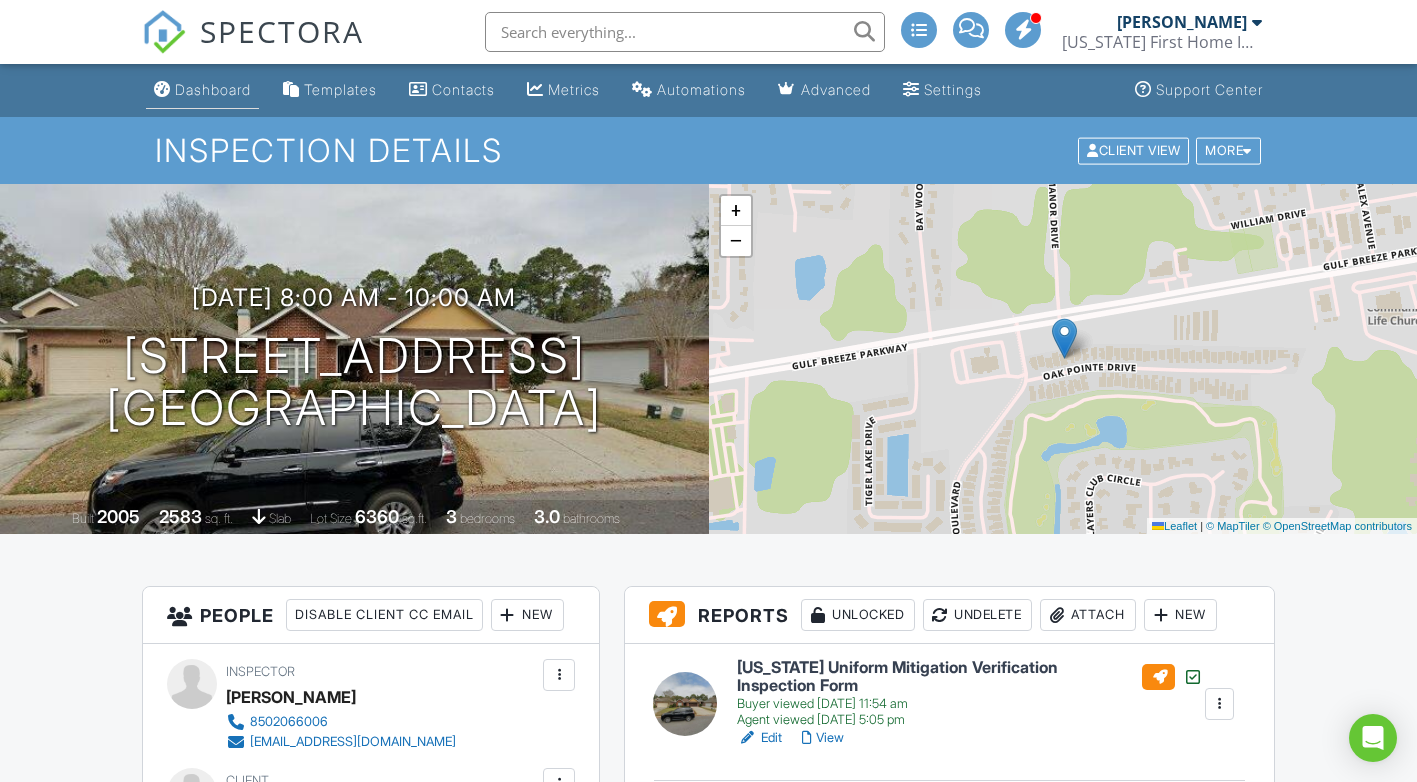 click on "Dashboard" at bounding box center (202, 90) 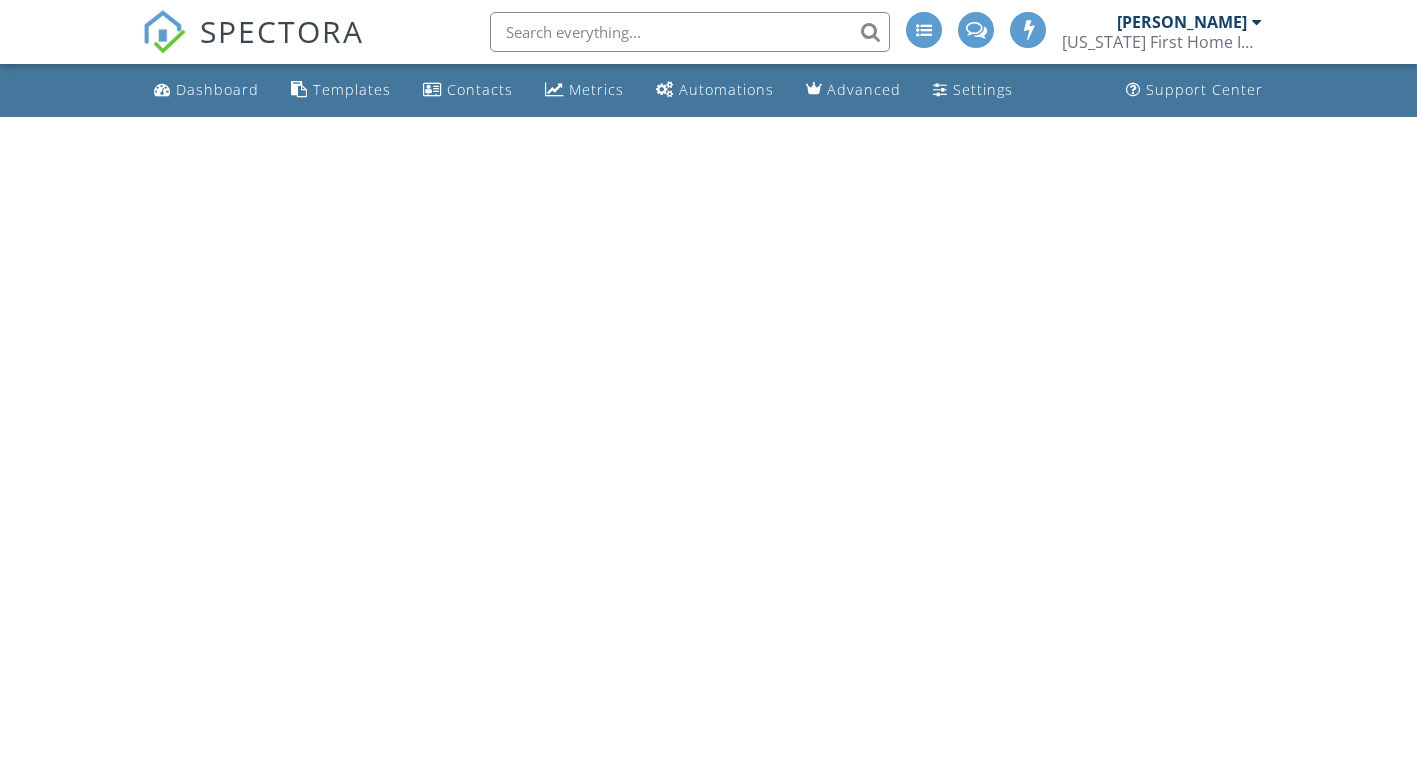 scroll, scrollTop: 0, scrollLeft: 0, axis: both 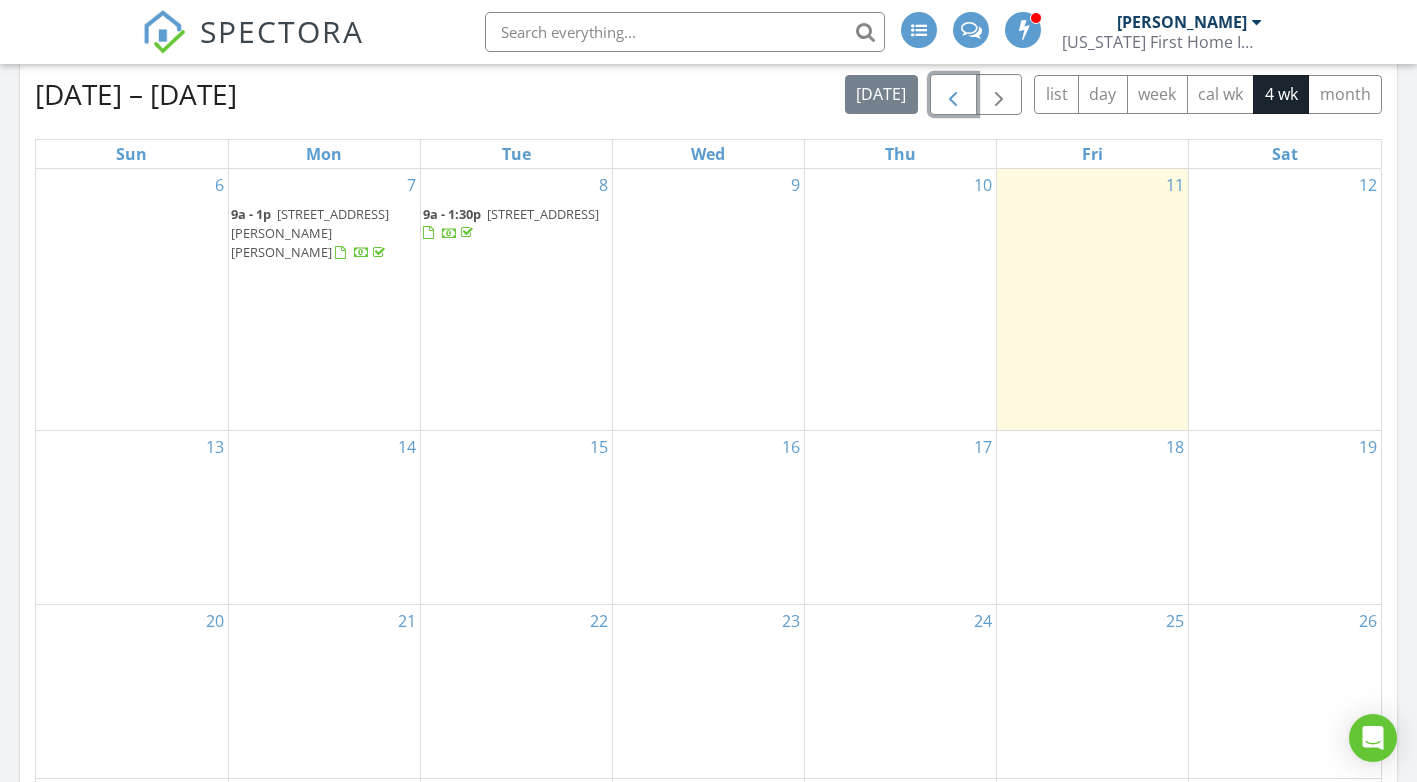 click at bounding box center (953, 95) 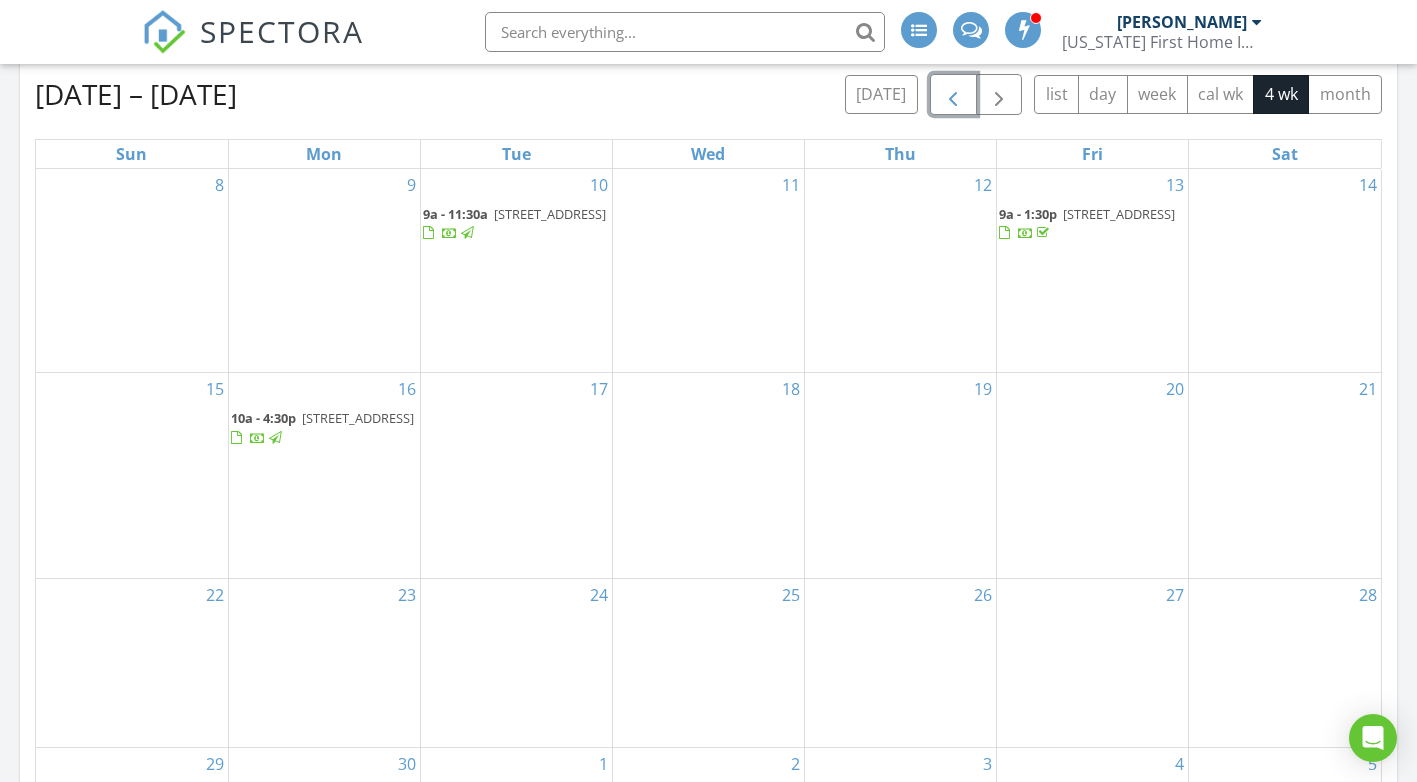 click at bounding box center (953, 95) 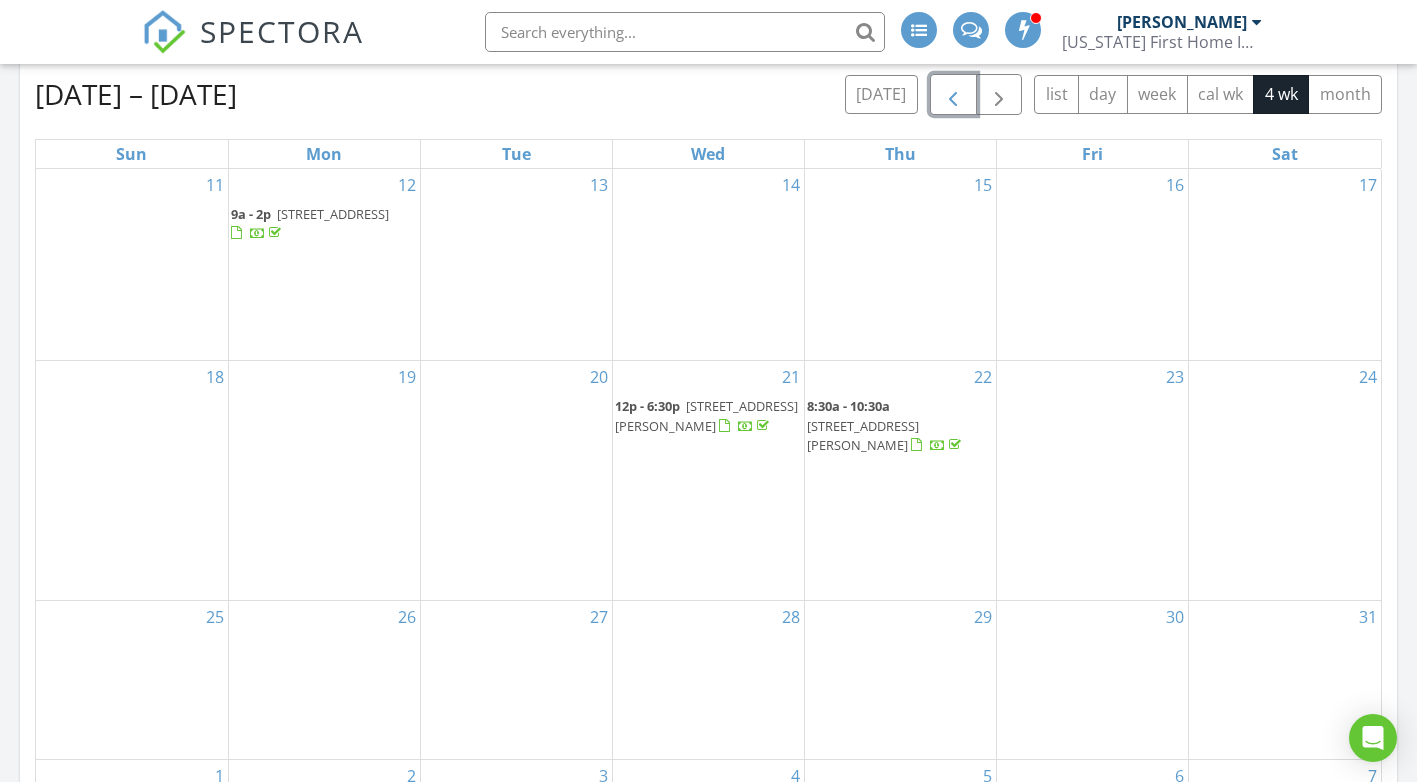 click at bounding box center (953, 95) 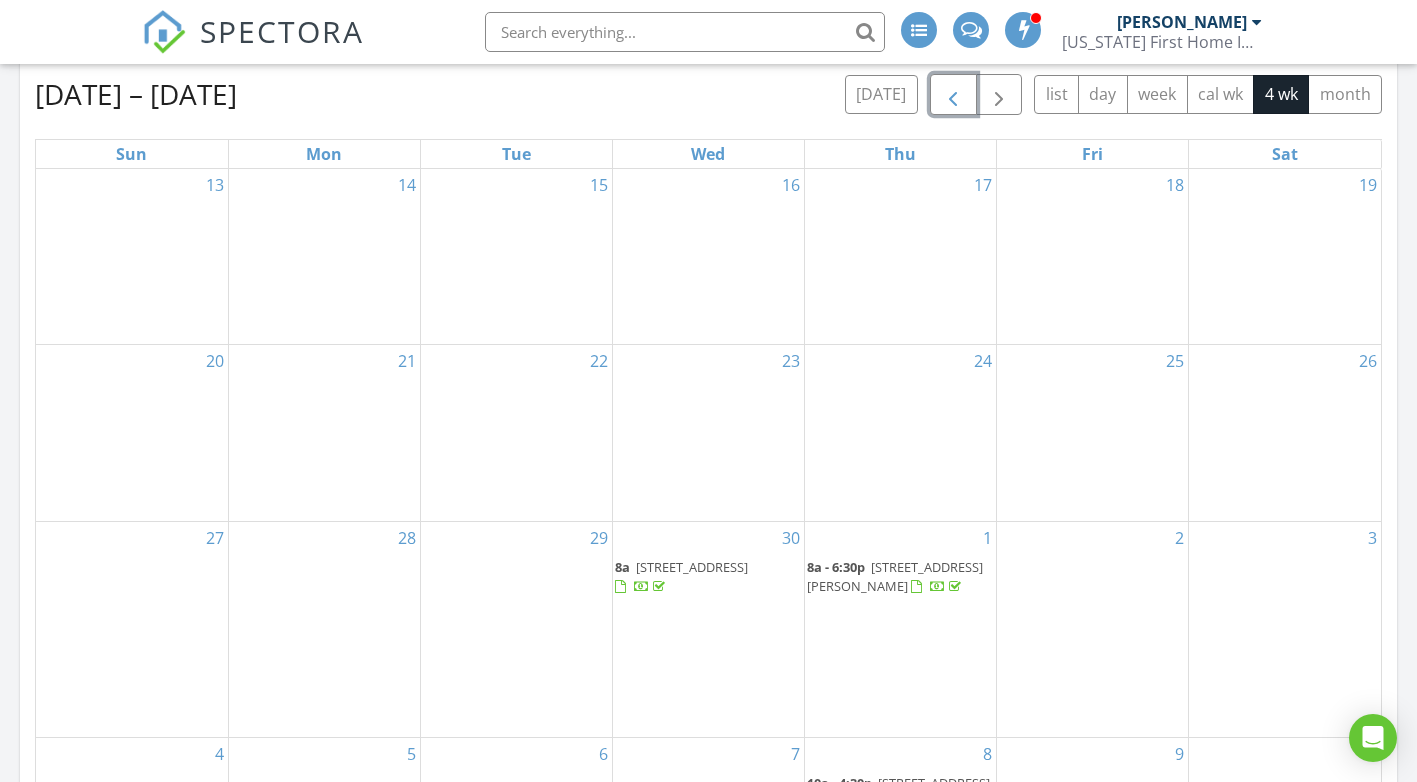 click at bounding box center [953, 95] 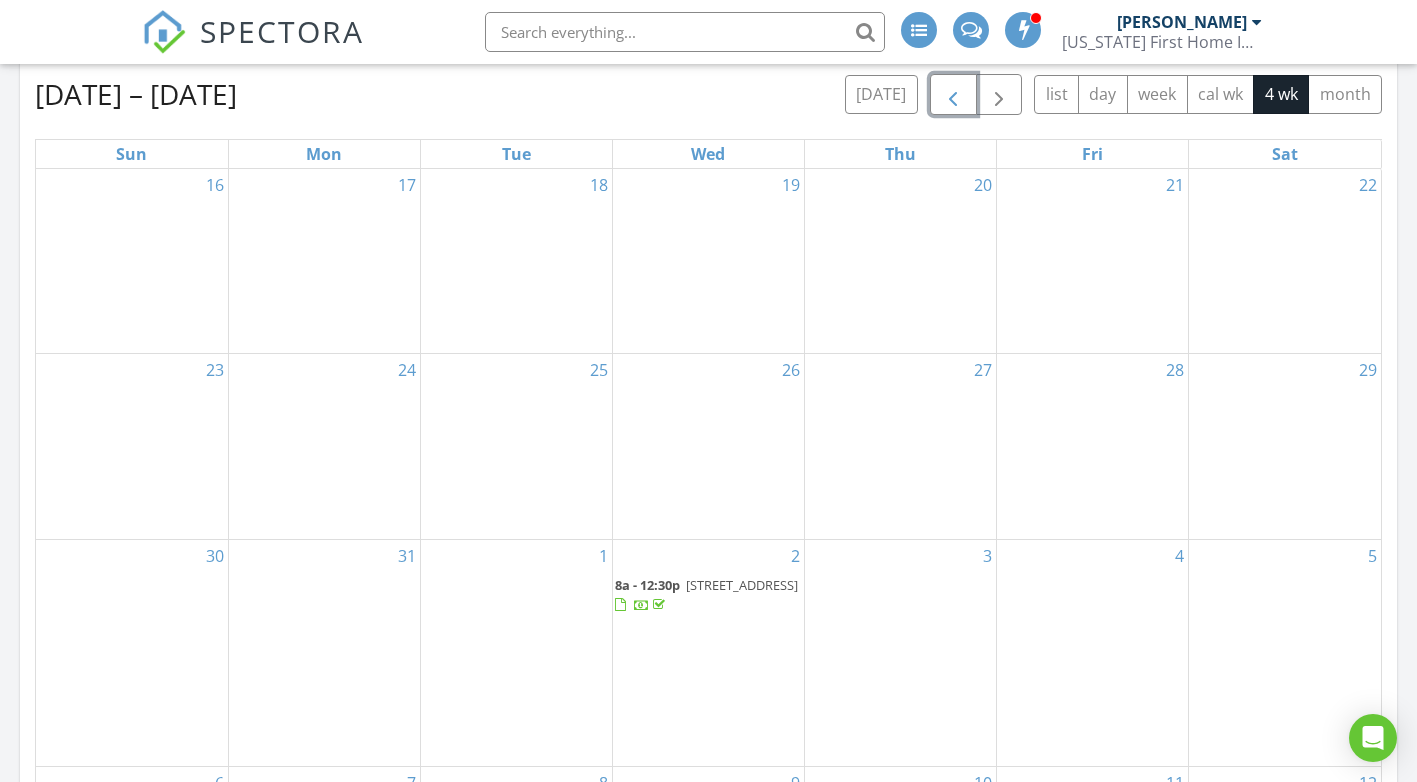 click at bounding box center [953, 95] 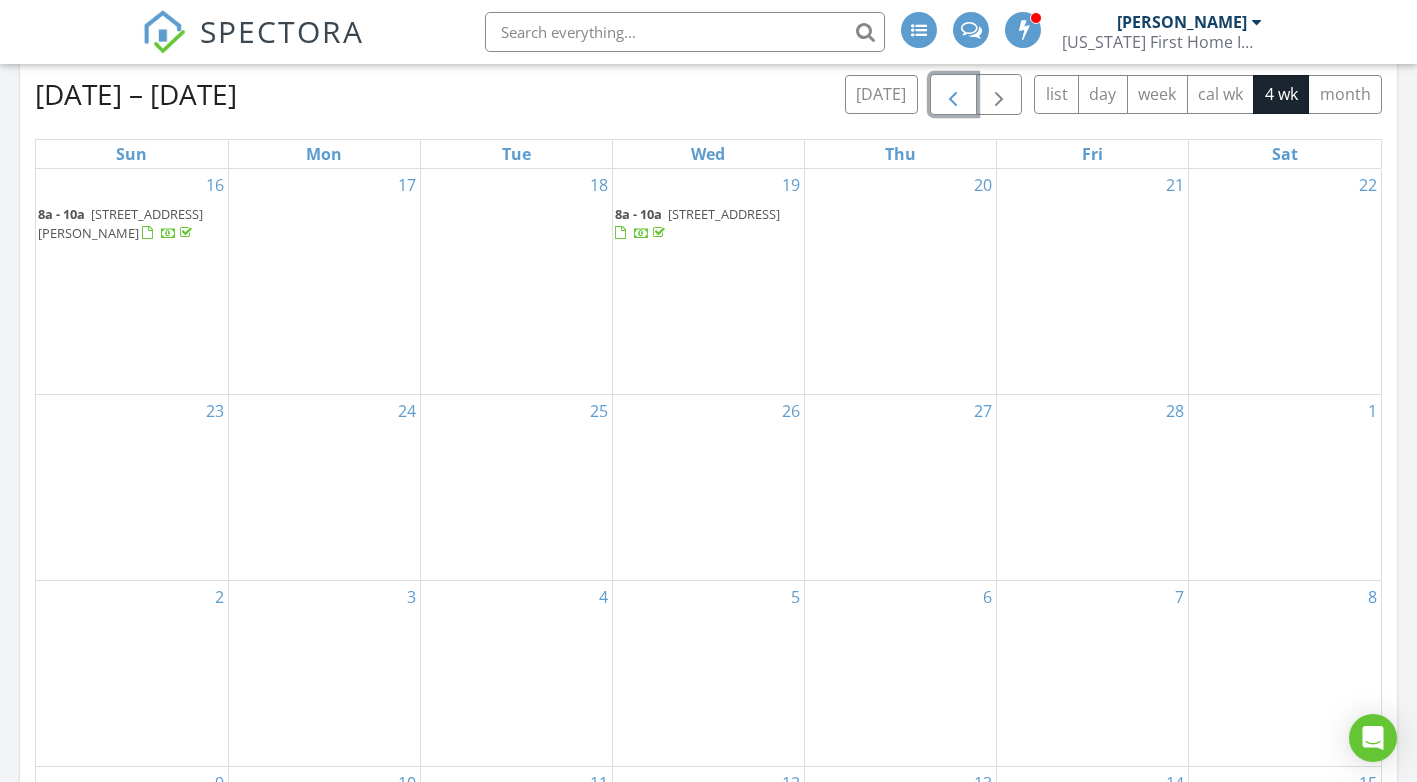 click at bounding box center [953, 95] 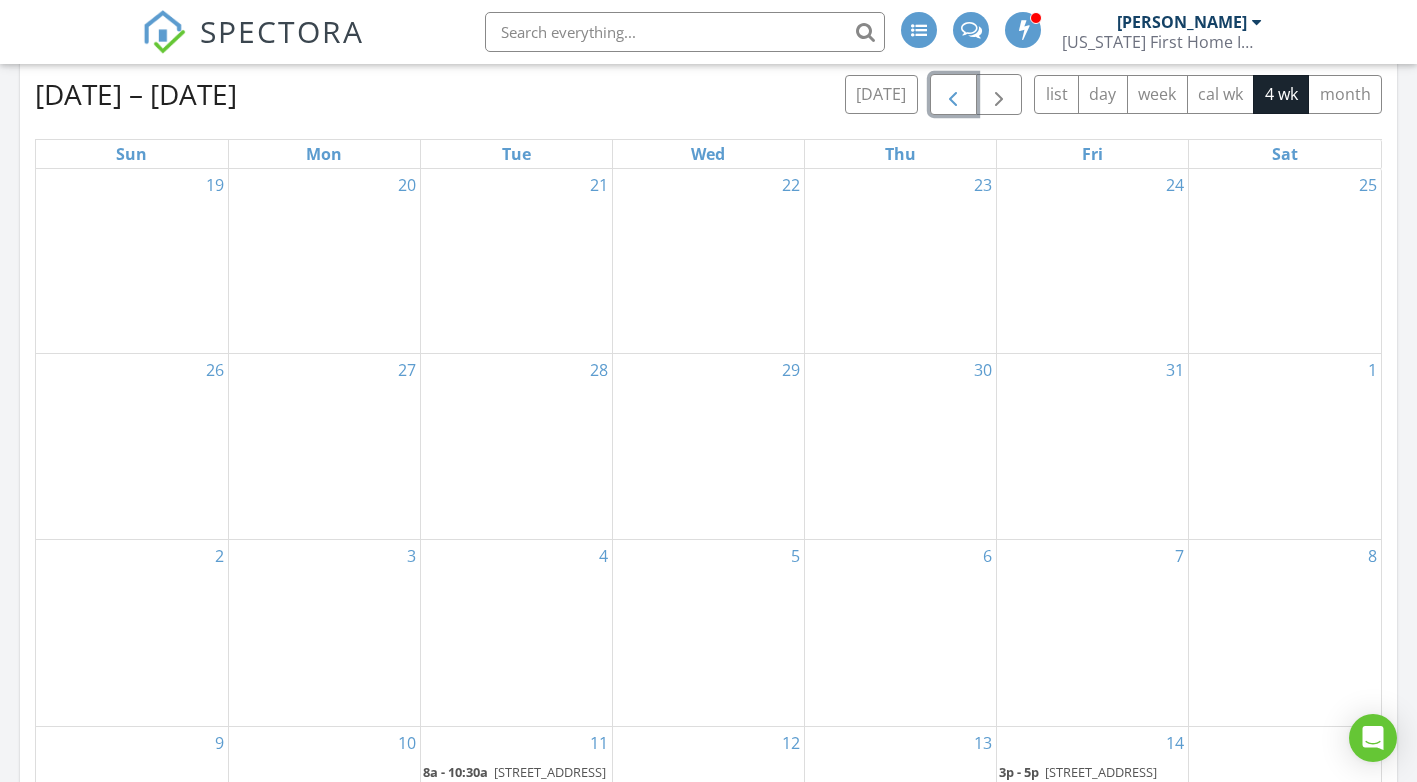 click at bounding box center [953, 95] 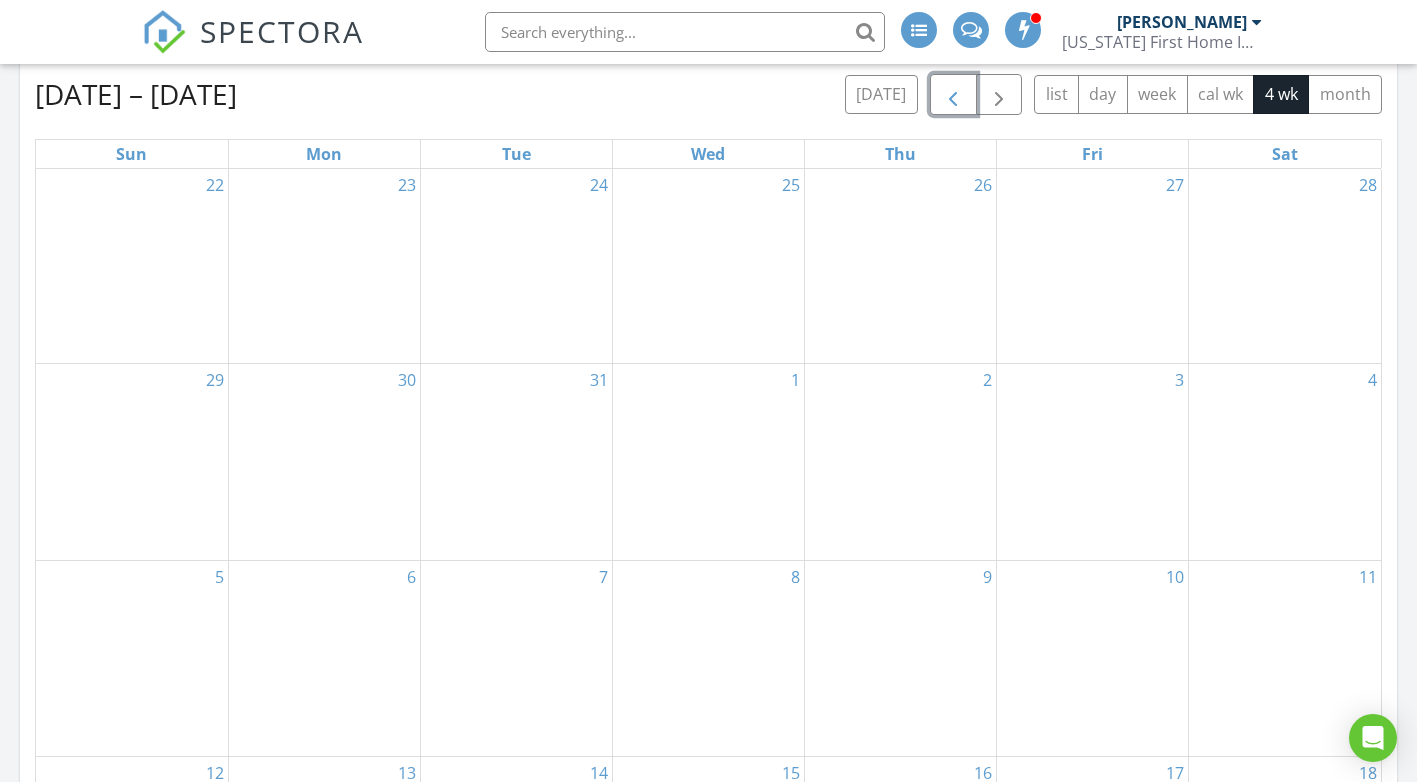 click at bounding box center [953, 95] 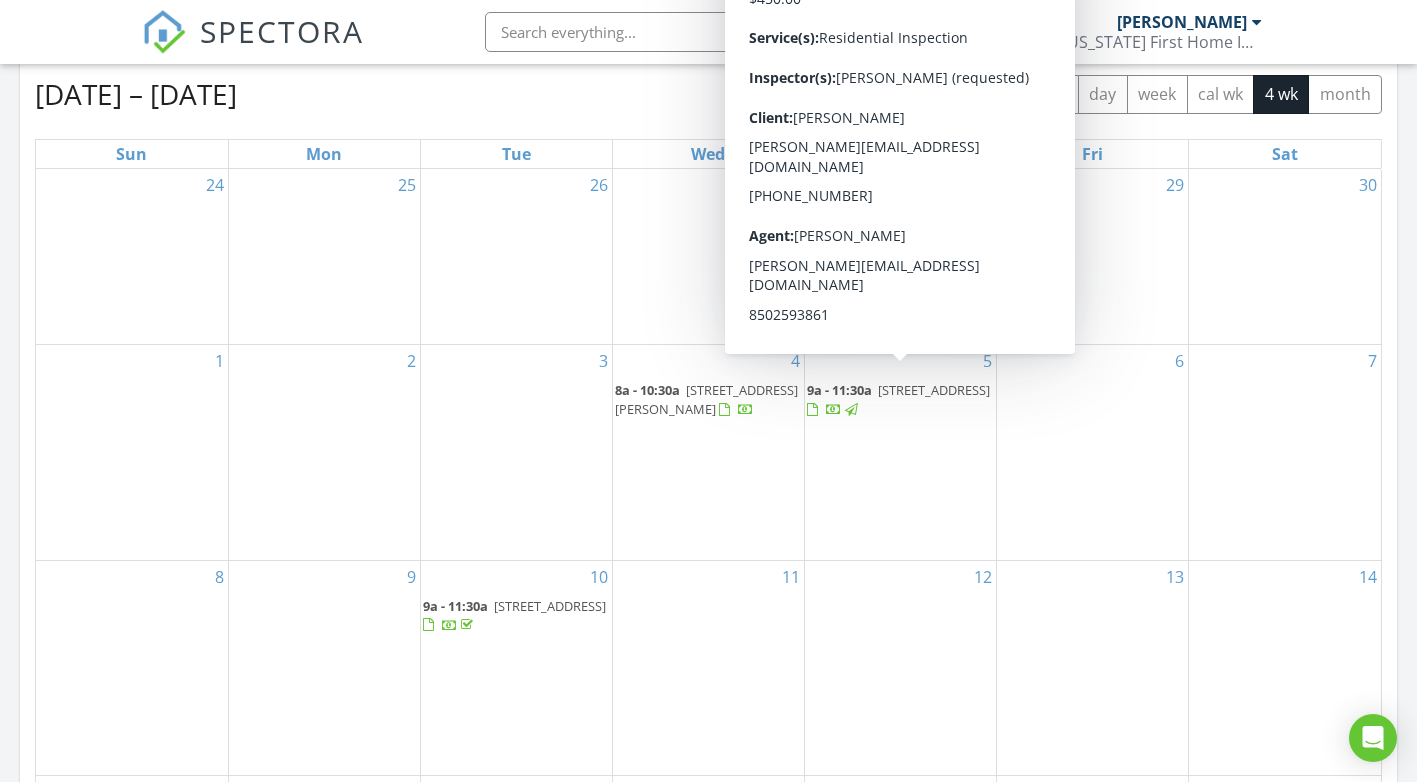 click on "3551 Laguna Ct, Gulf Breeze 32563" at bounding box center [934, 390] 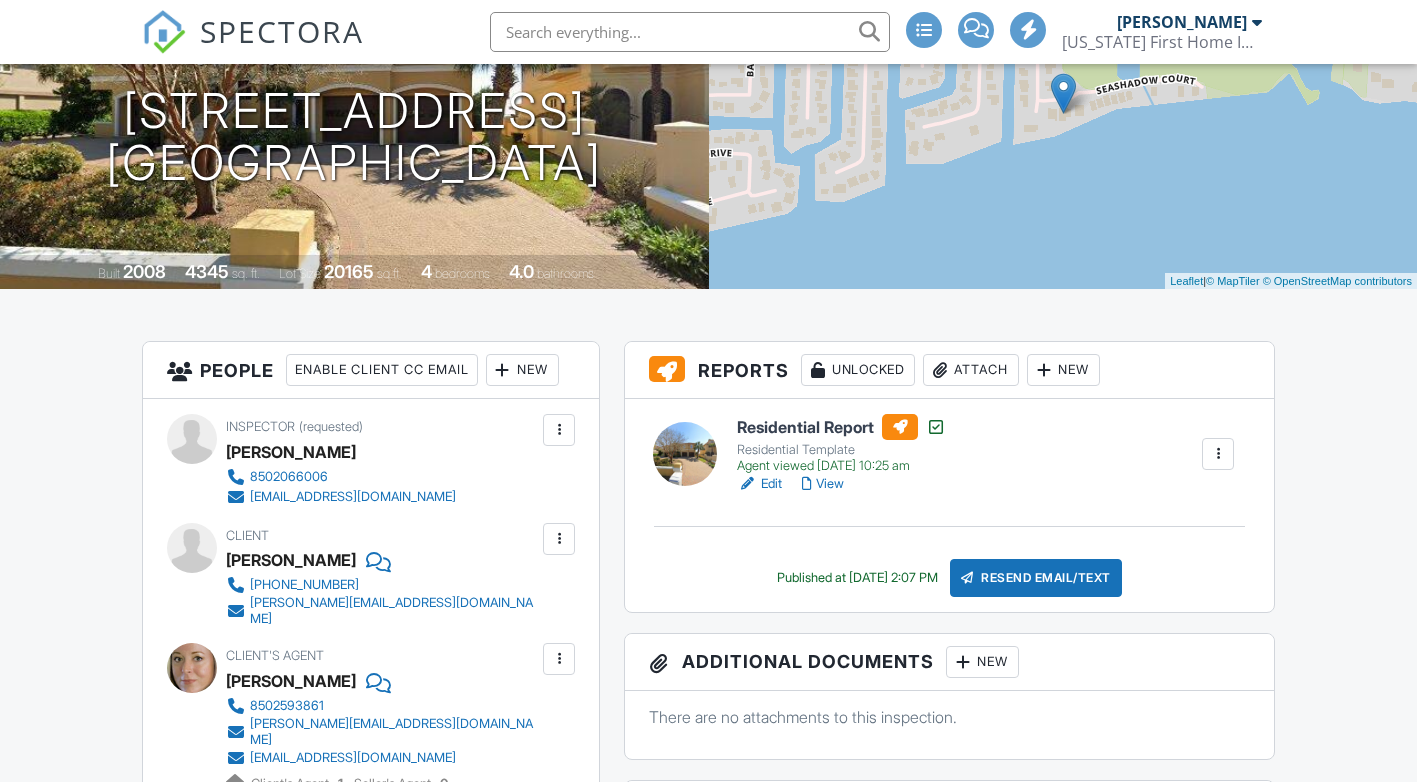scroll, scrollTop: 500, scrollLeft: 0, axis: vertical 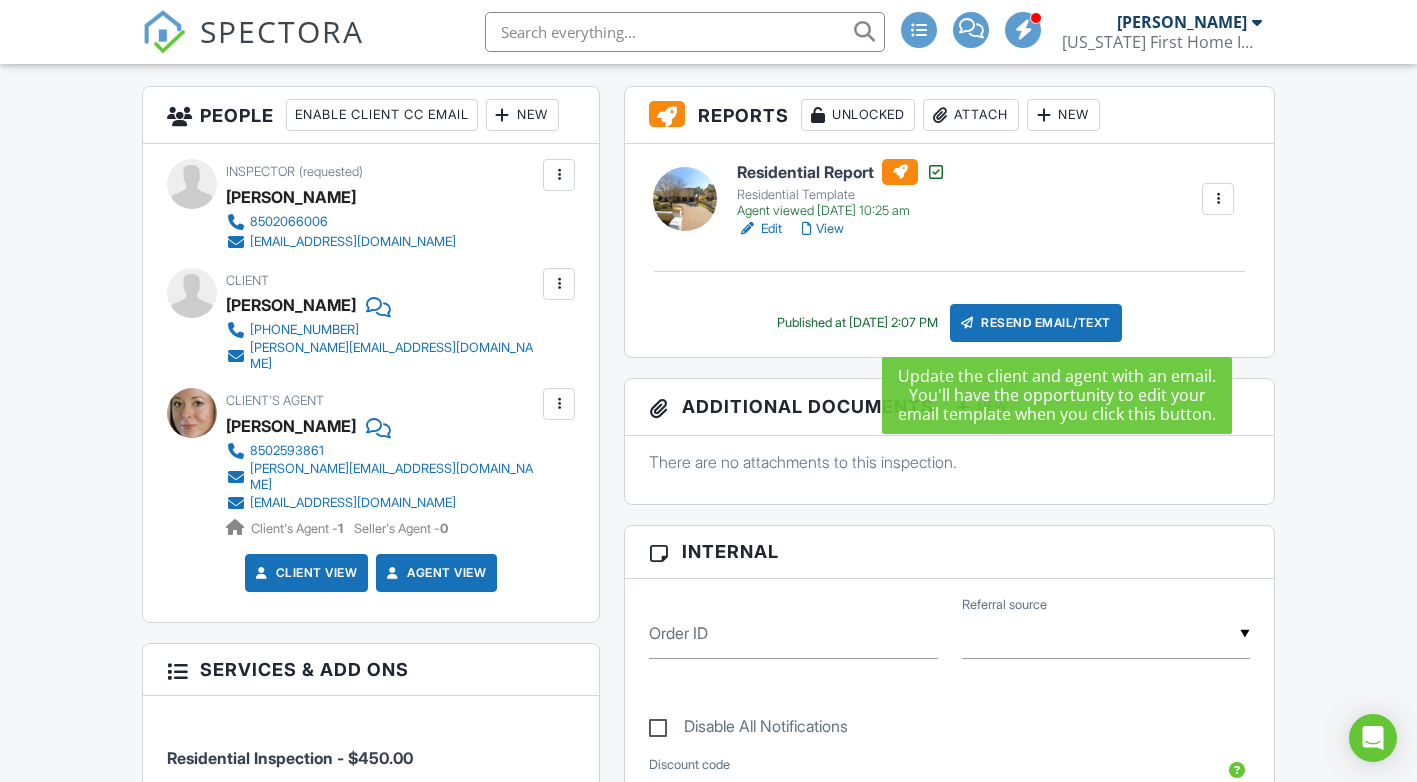 click on "Resend Email/Text" at bounding box center (1036, 323) 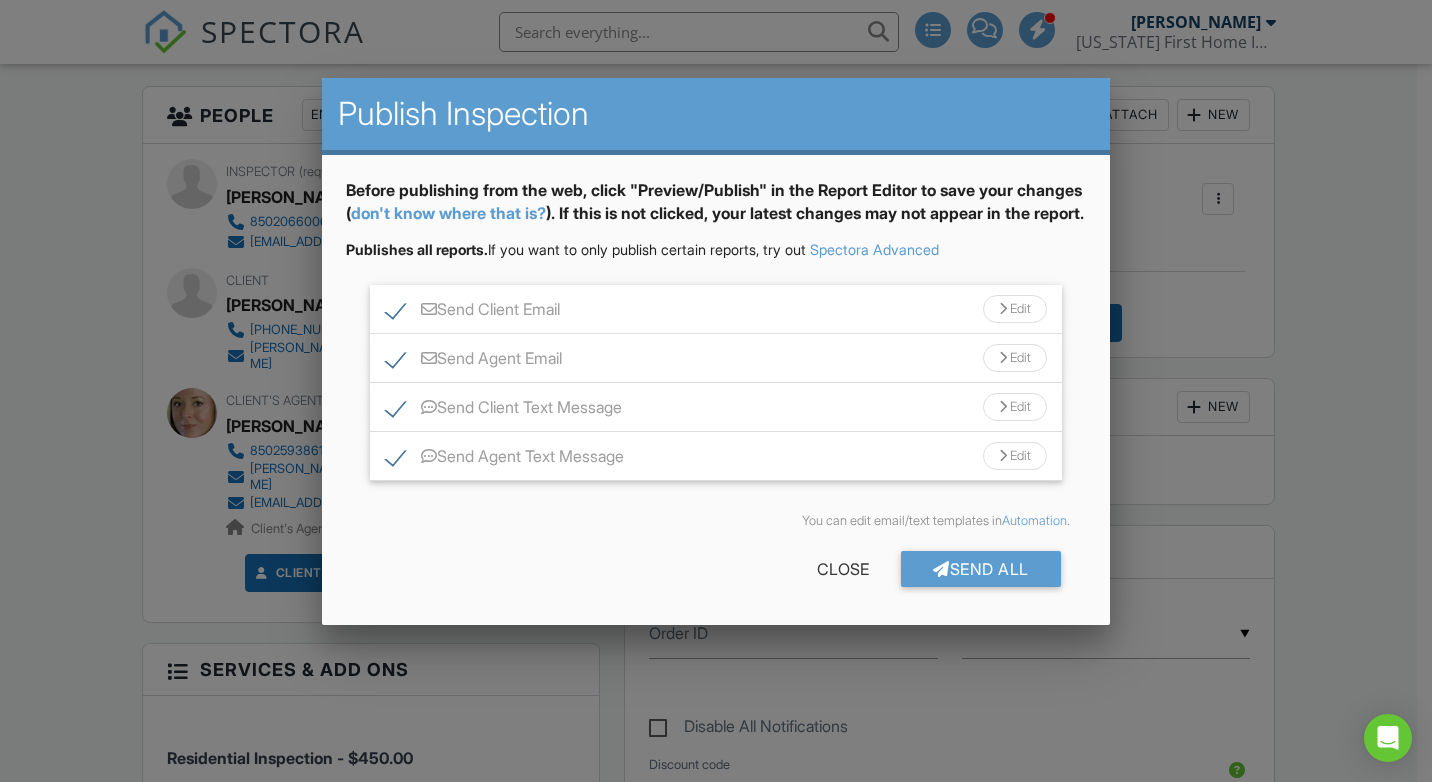click on "Send Client Email" at bounding box center [473, 312] 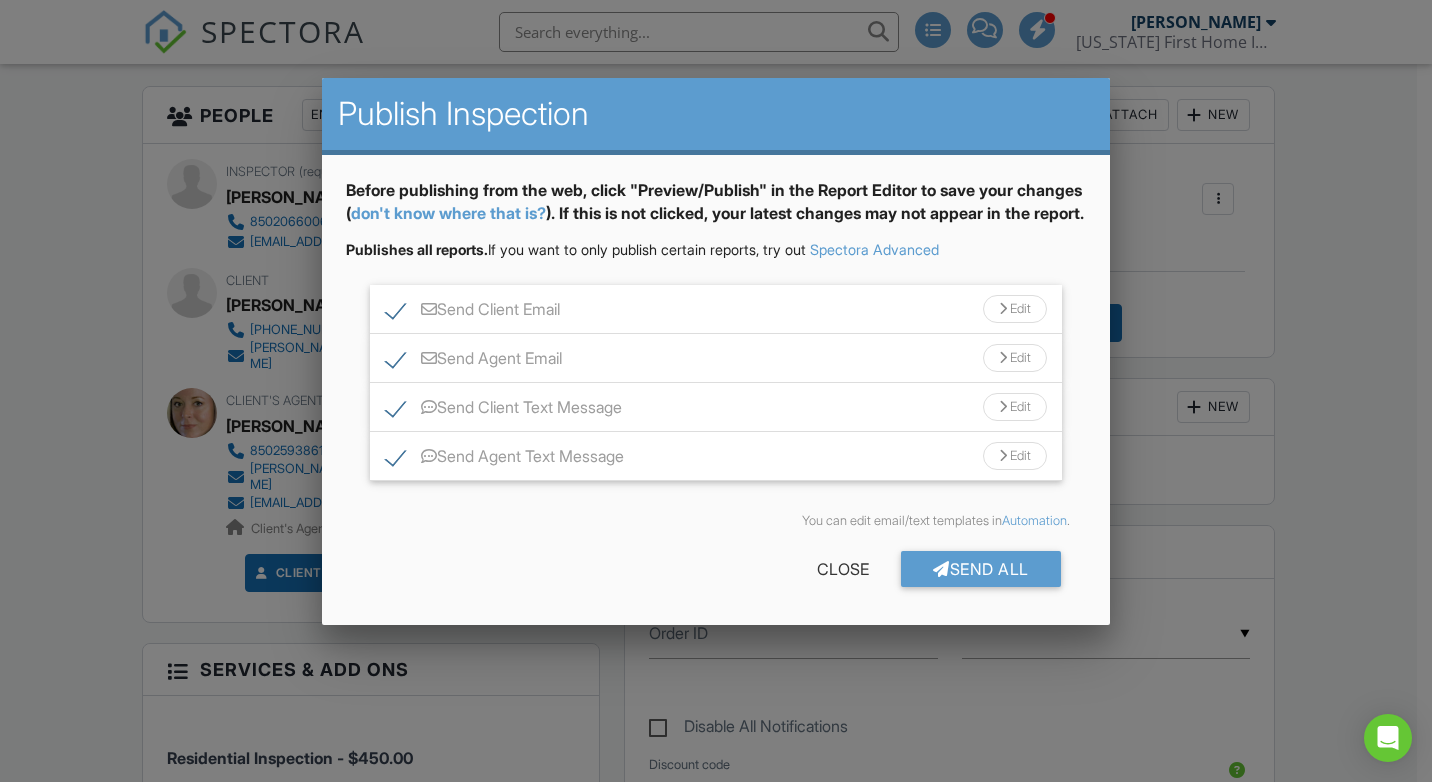 click on "Send Client Email" at bounding box center (-9623, 291) 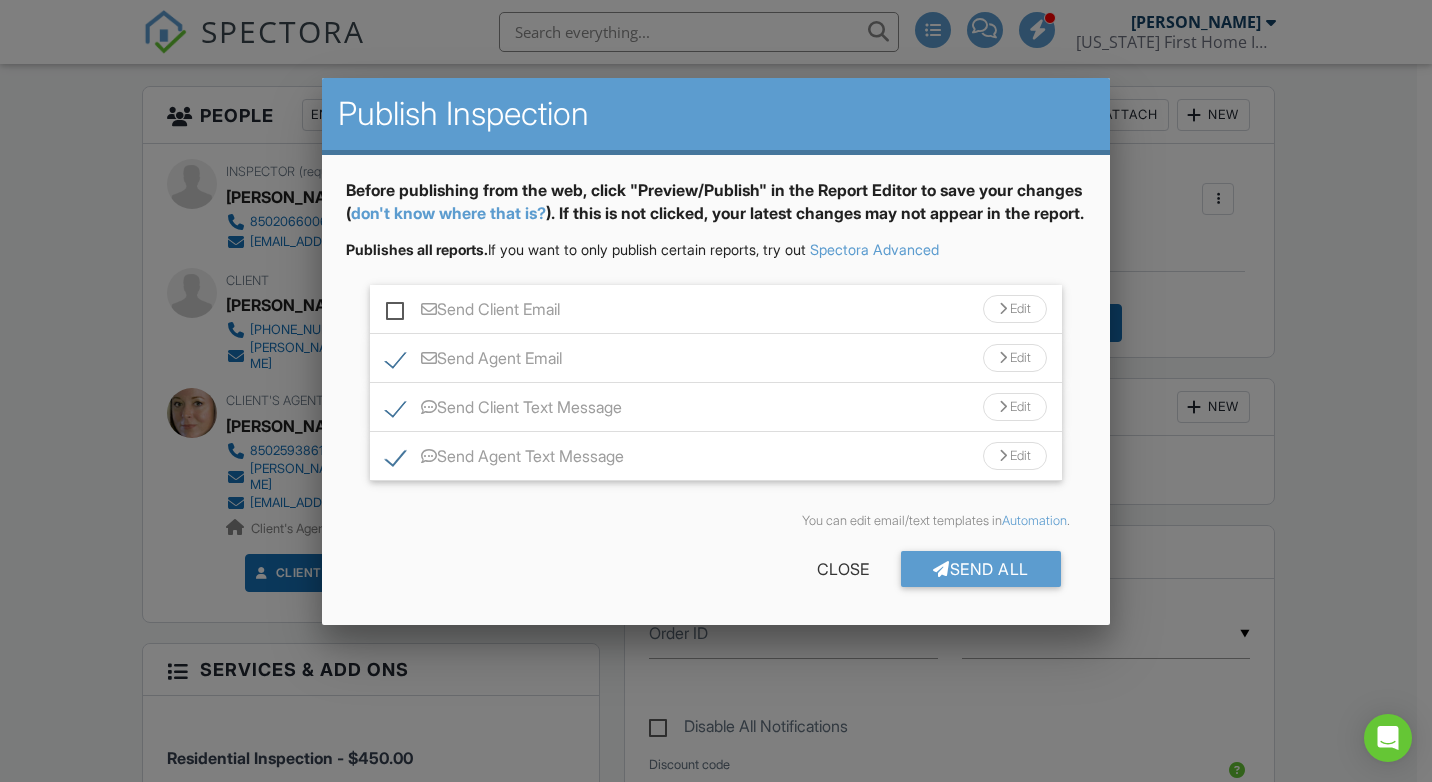 click on "Send Client Text Message" at bounding box center (504, 410) 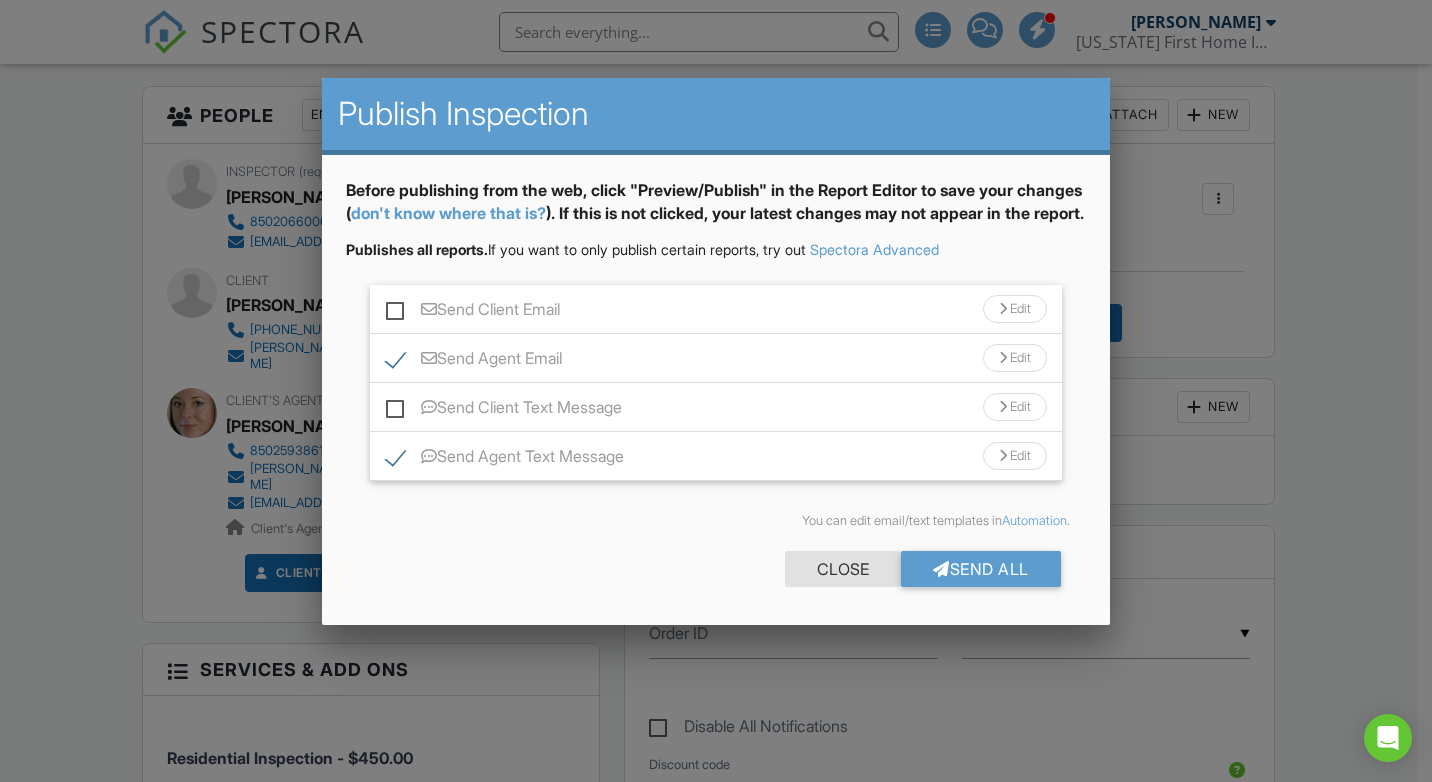 click on "Close" at bounding box center [843, 569] 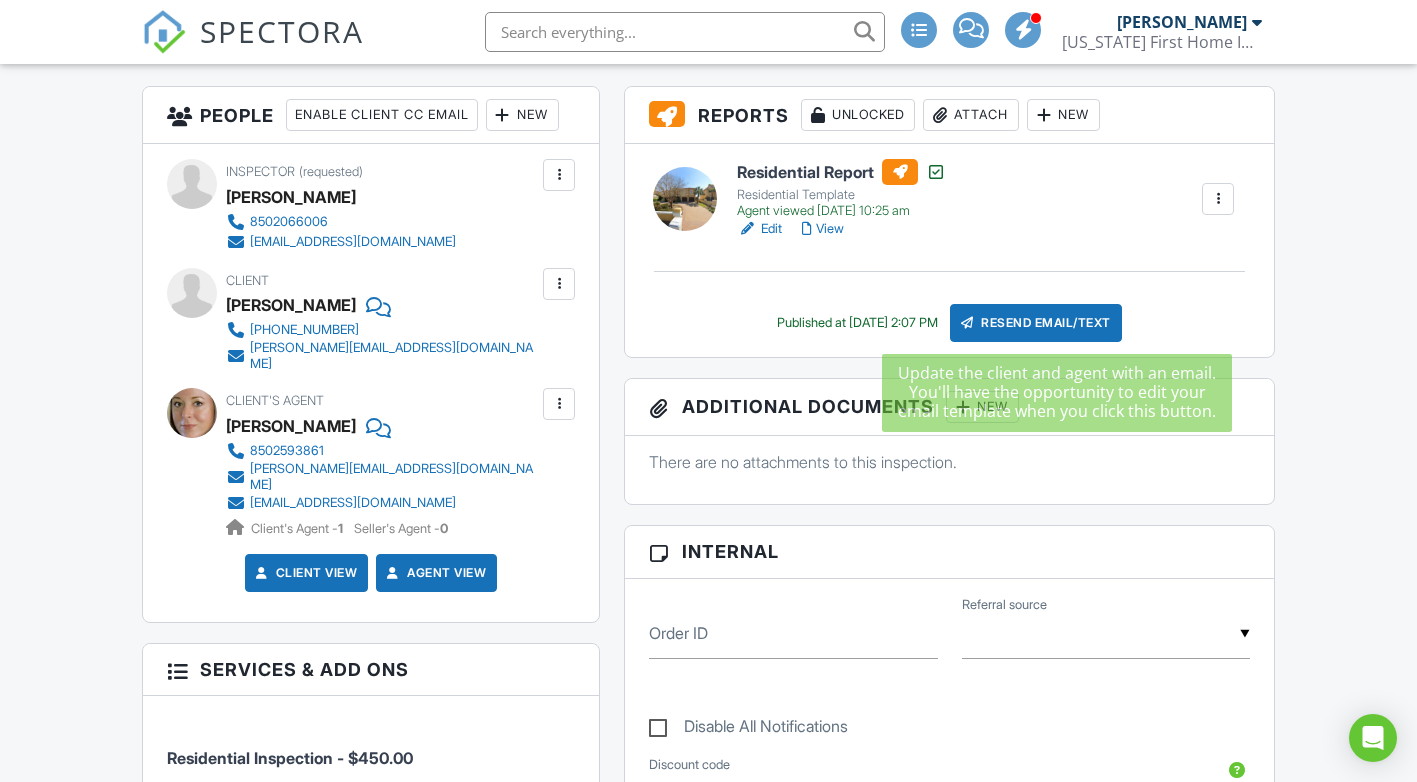 click on "Resend Email/Text" at bounding box center (1036, 323) 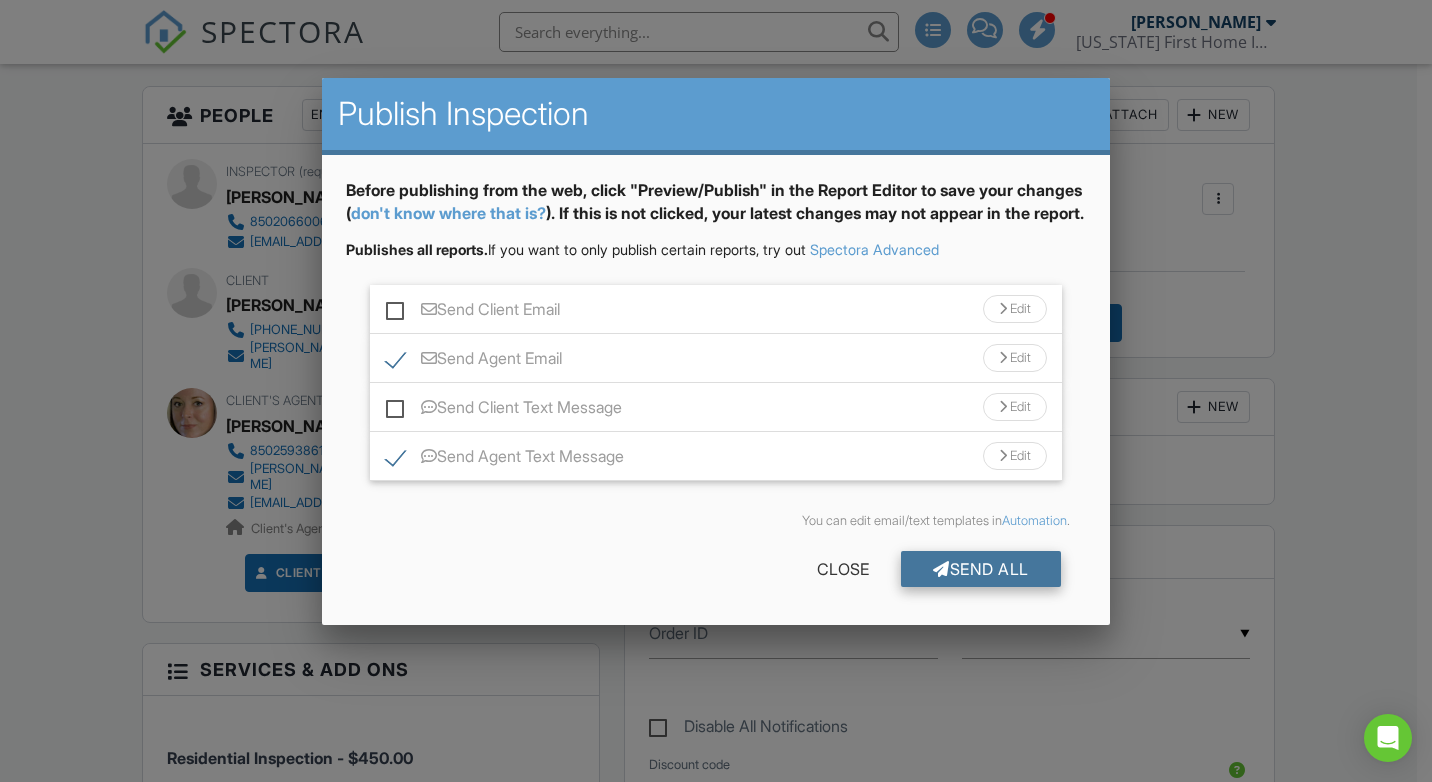 click on "Send All" at bounding box center (981, 569) 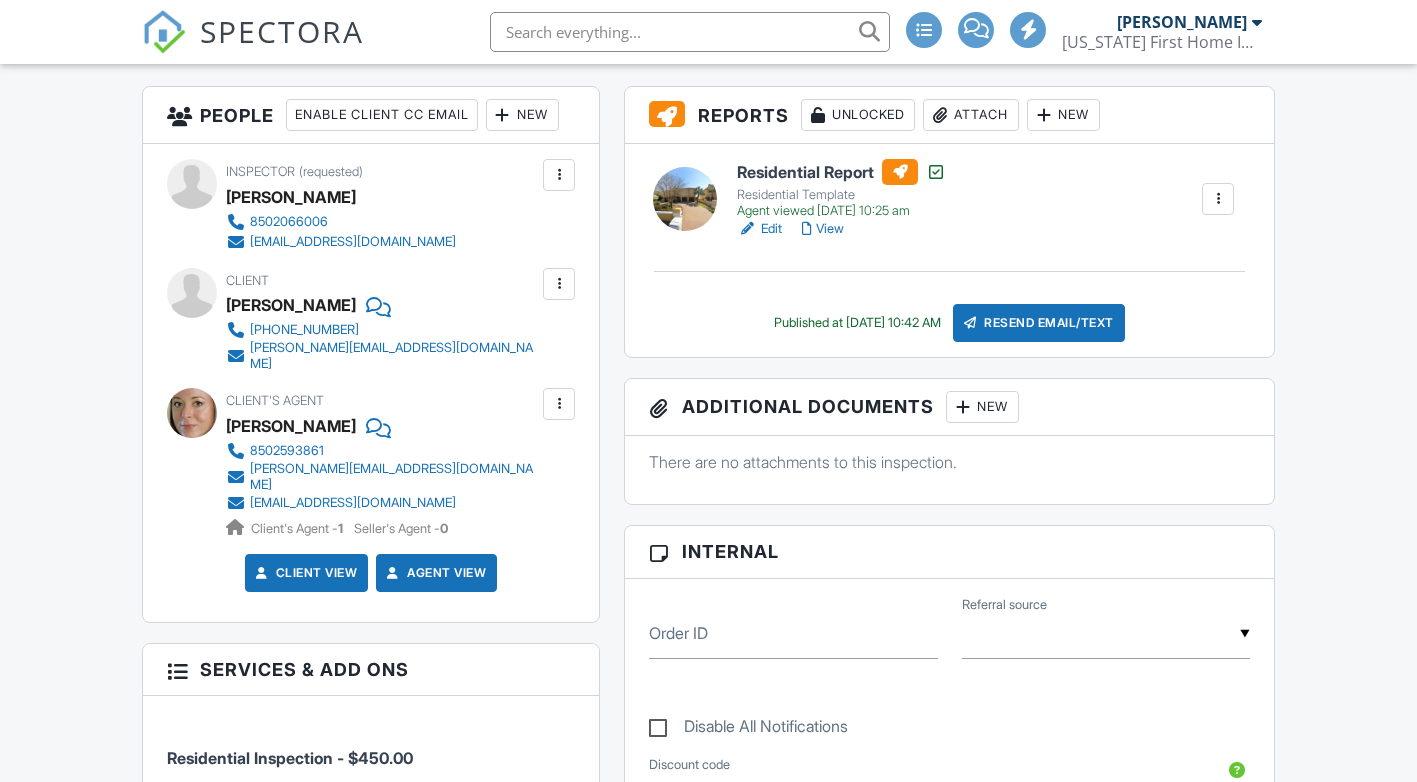 scroll, scrollTop: 500, scrollLeft: 0, axis: vertical 